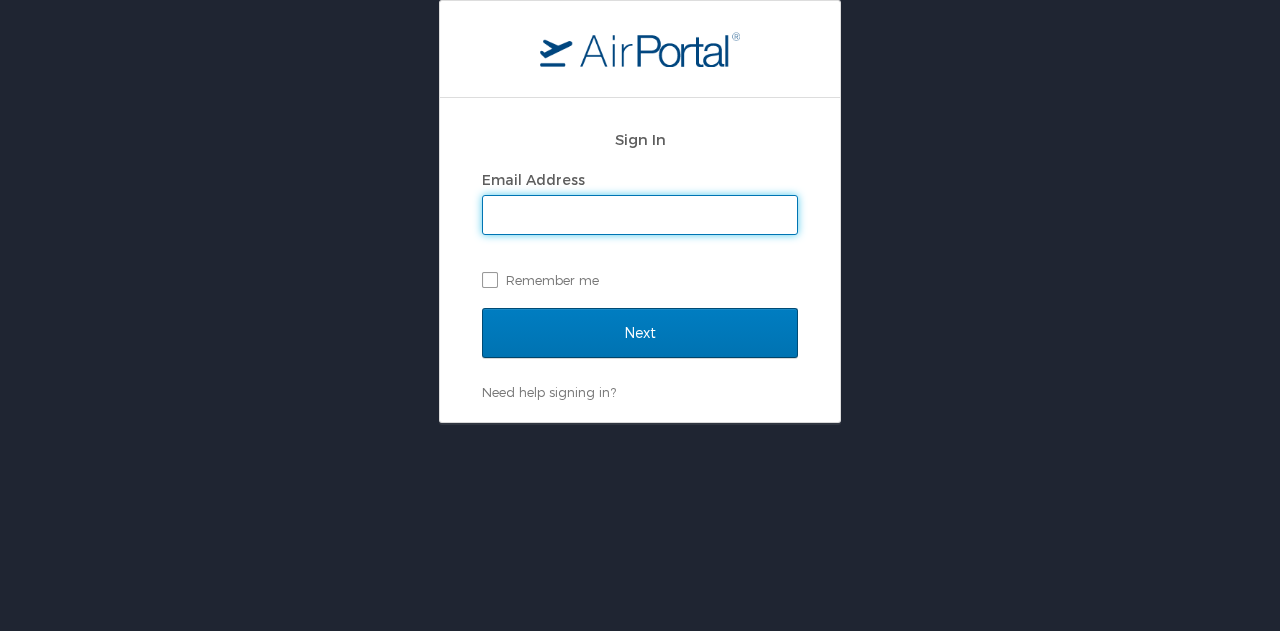 scroll, scrollTop: 0, scrollLeft: 0, axis: both 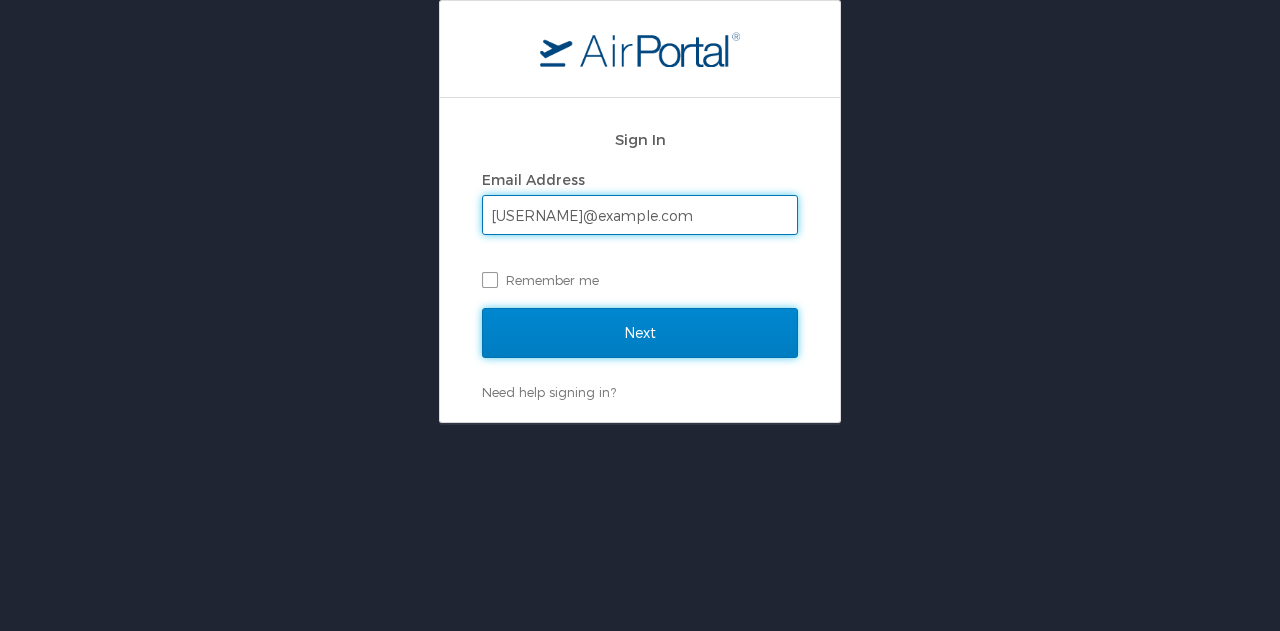 click on "Next" at bounding box center (640, 333) 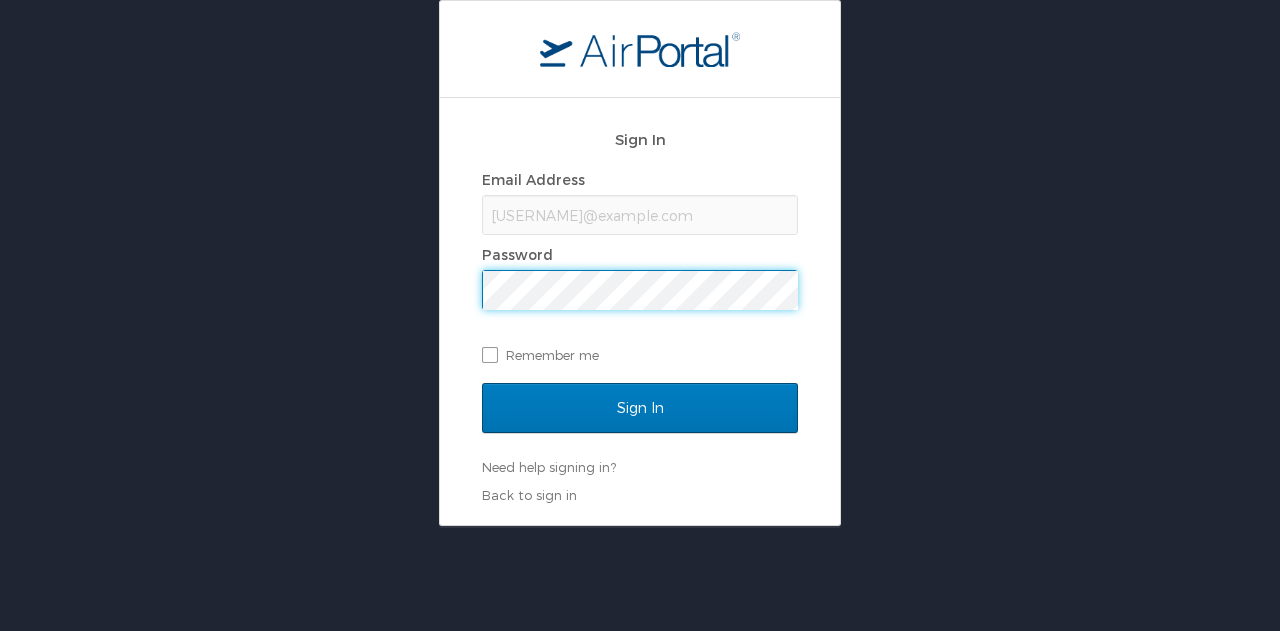 scroll, scrollTop: 0, scrollLeft: 0, axis: both 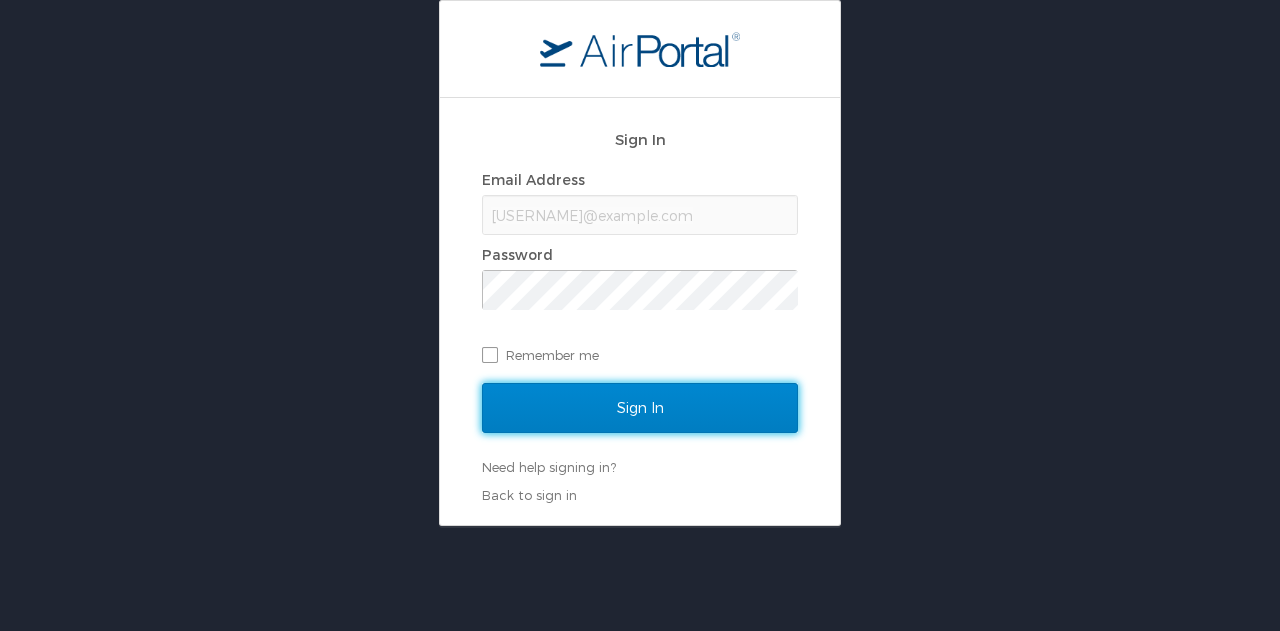 click on "Sign In" at bounding box center [640, 408] 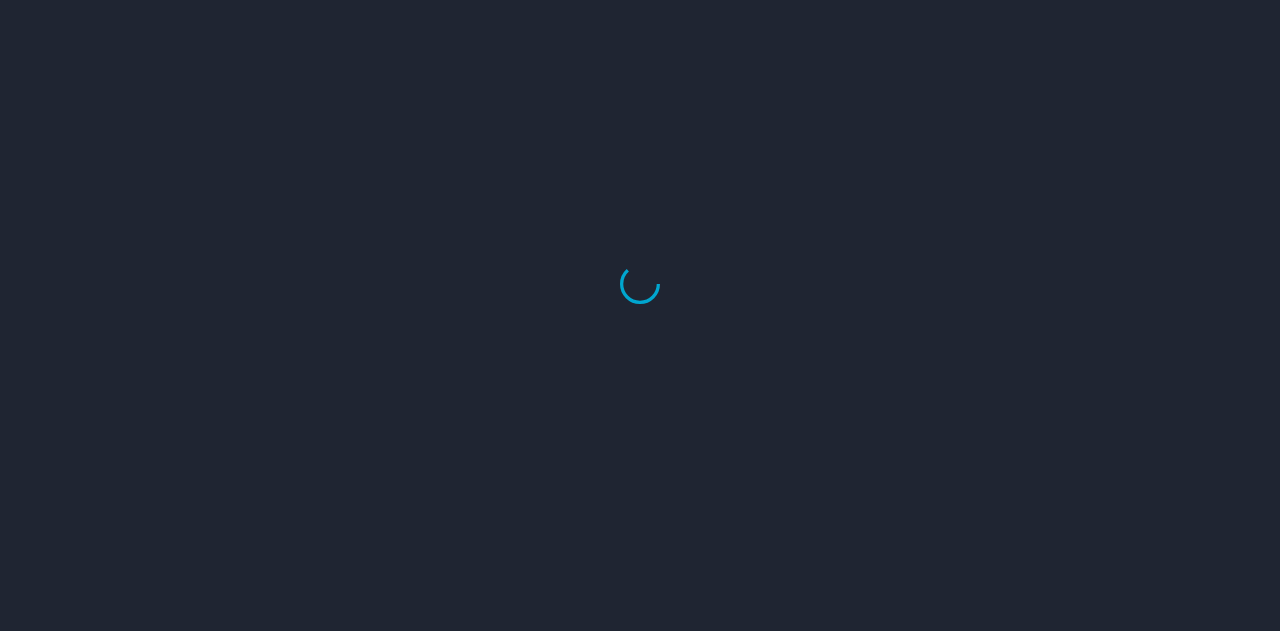 scroll, scrollTop: 0, scrollLeft: 0, axis: both 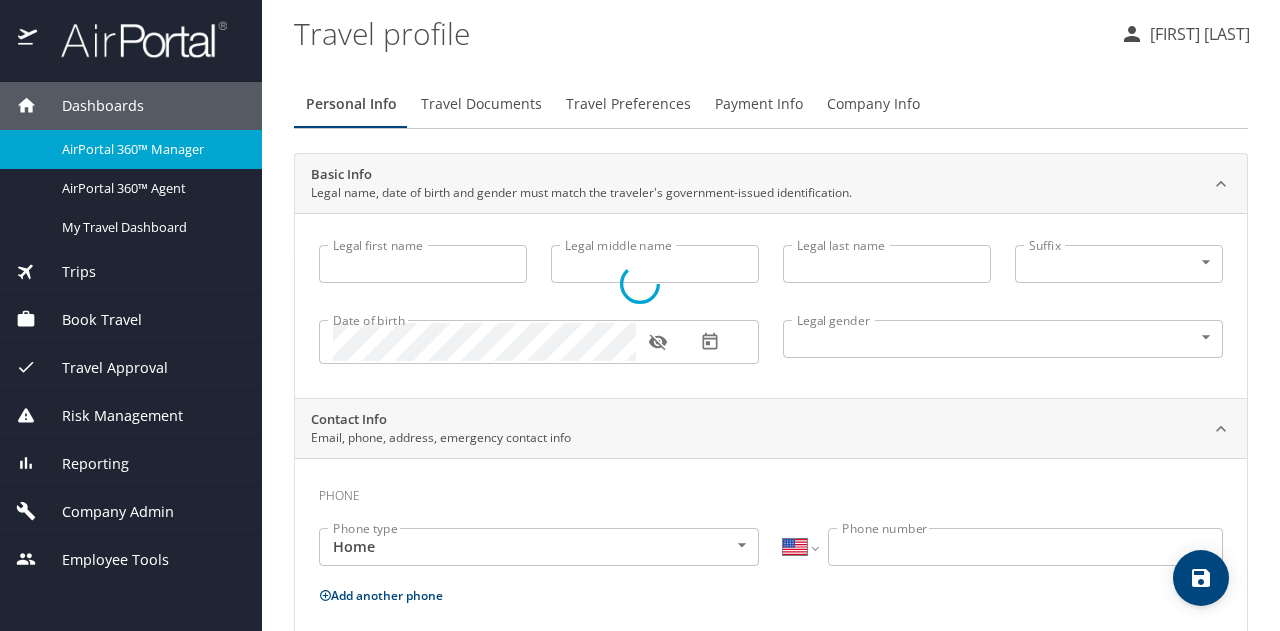type on "Lori" 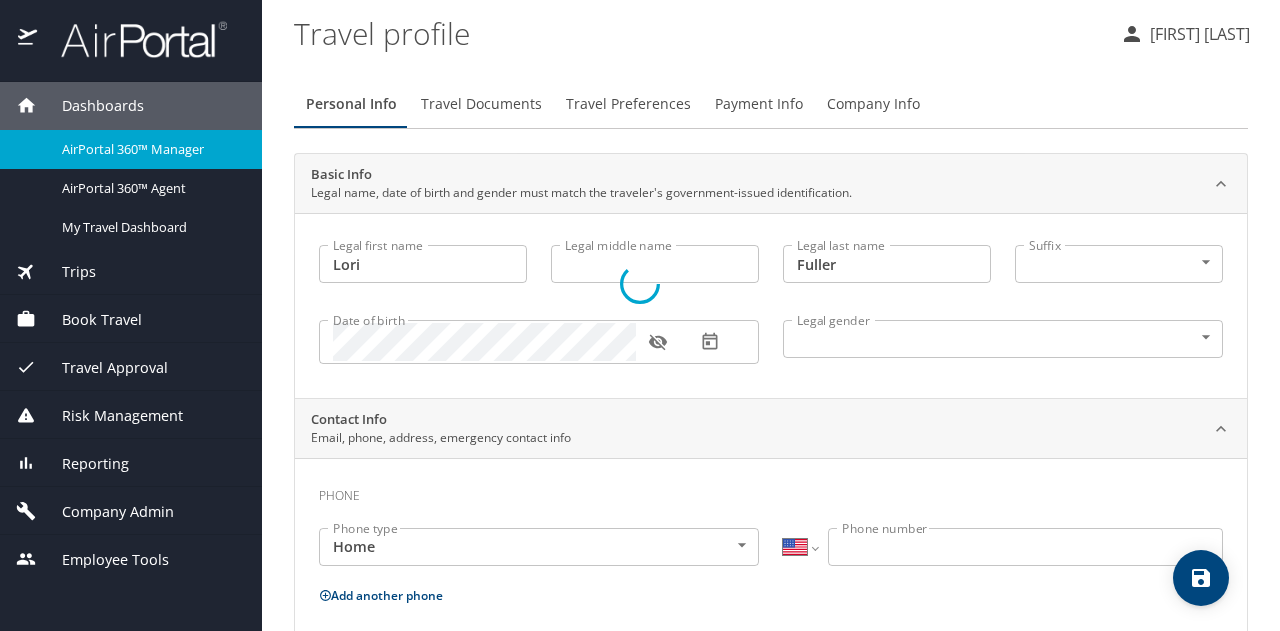 select on "US" 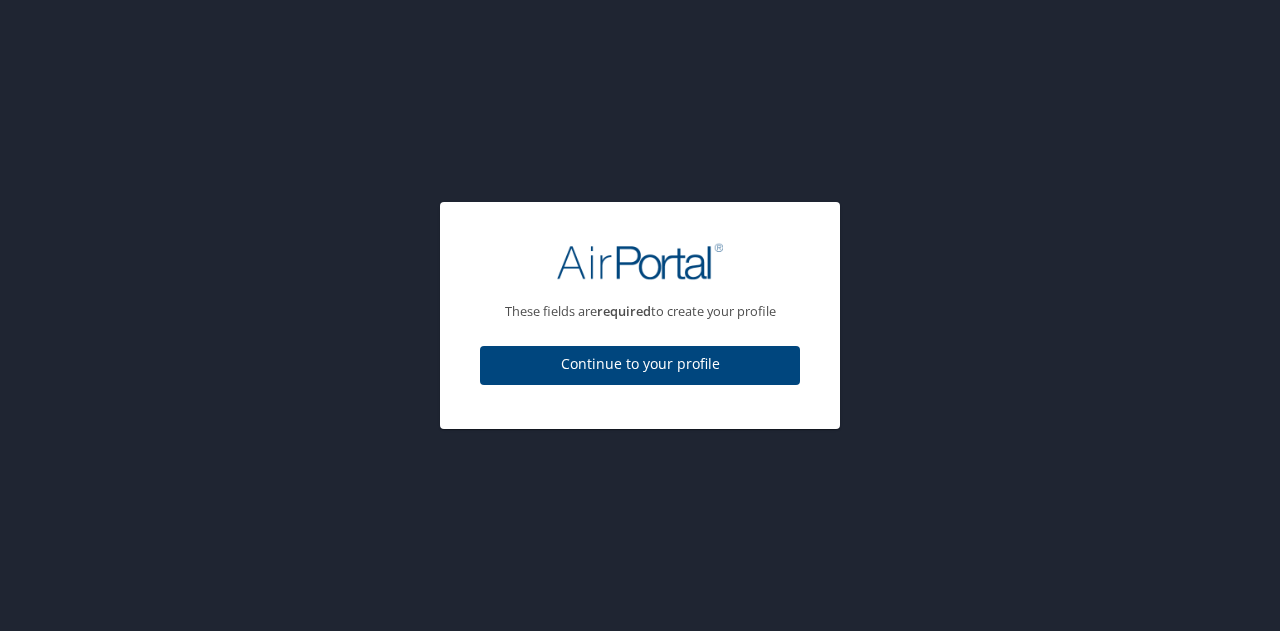 click on "Continue to your profile" at bounding box center [640, 365] 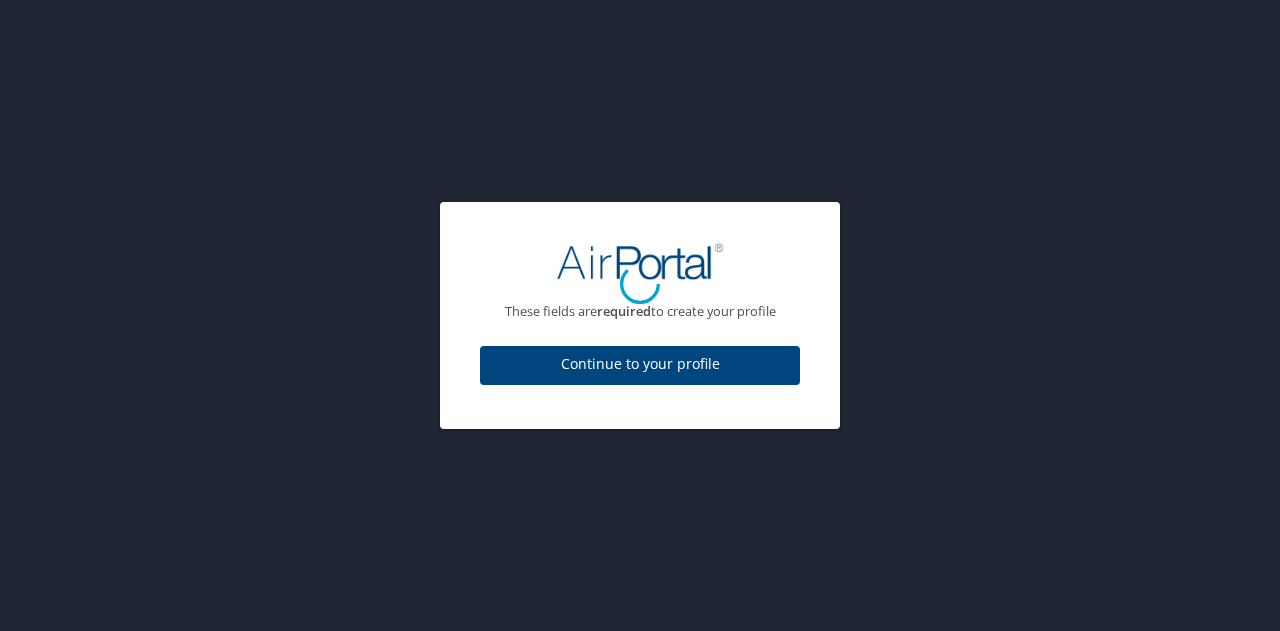 select on "US" 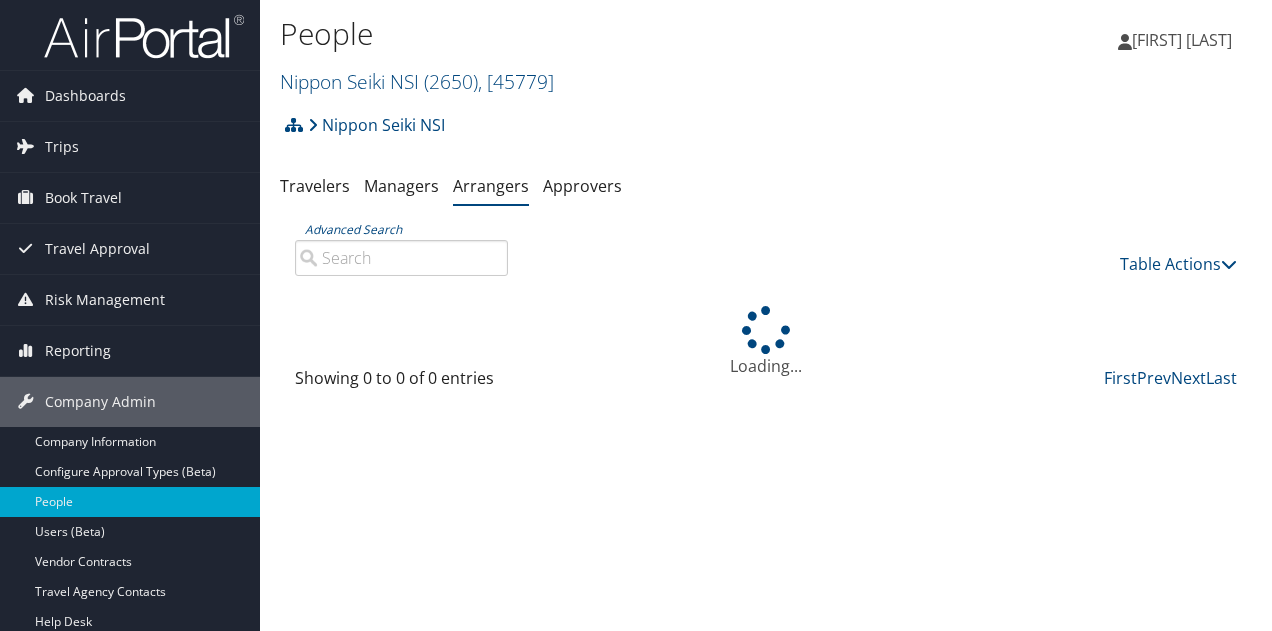 scroll, scrollTop: 0, scrollLeft: 0, axis: both 